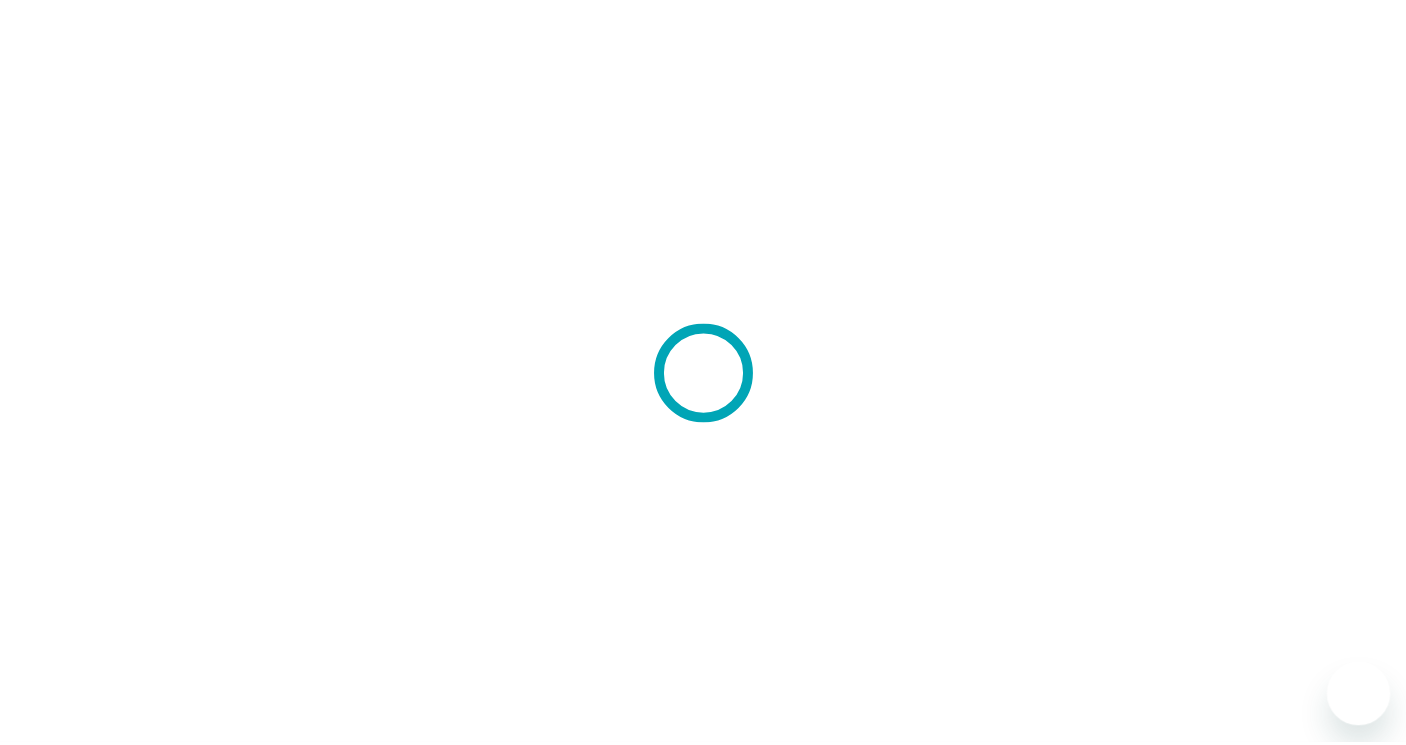 scroll, scrollTop: 0, scrollLeft: 0, axis: both 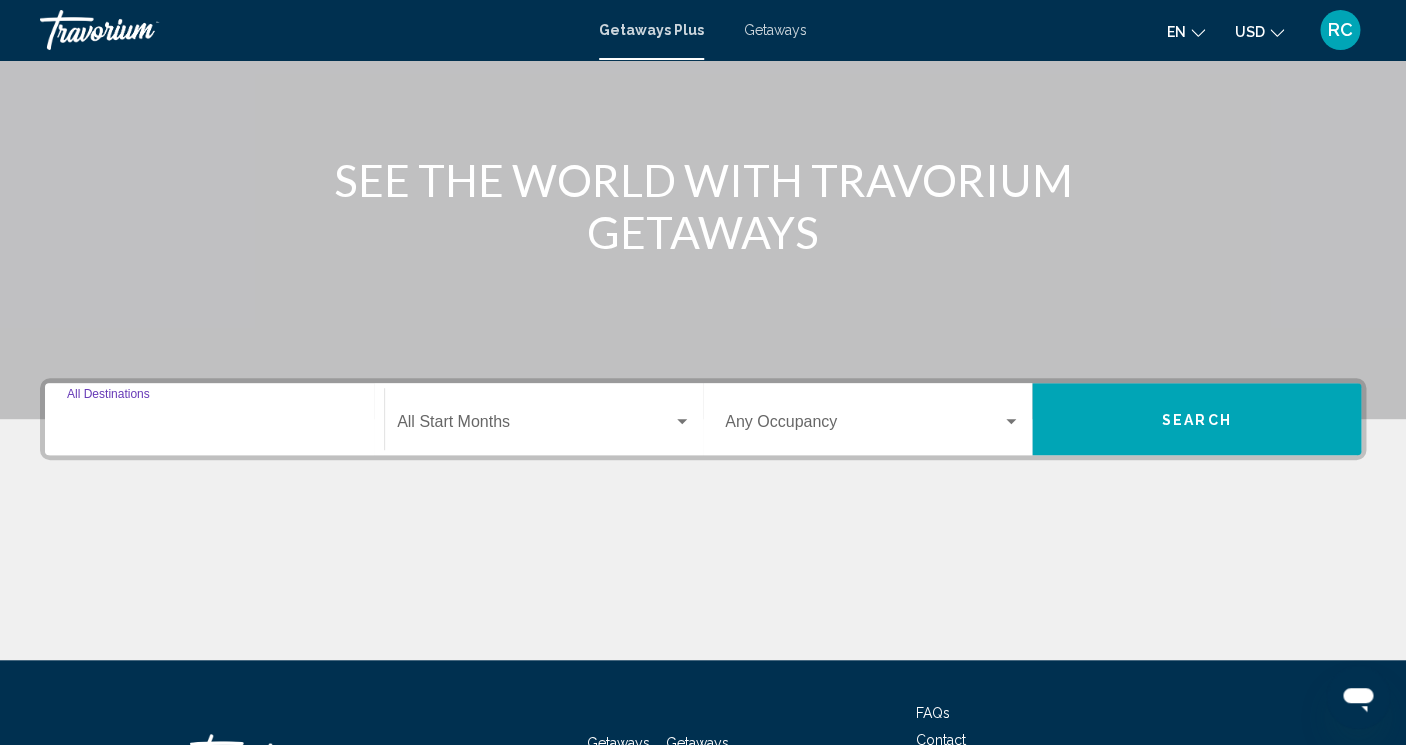 click on "Destination All Destinations" at bounding box center (214, 426) 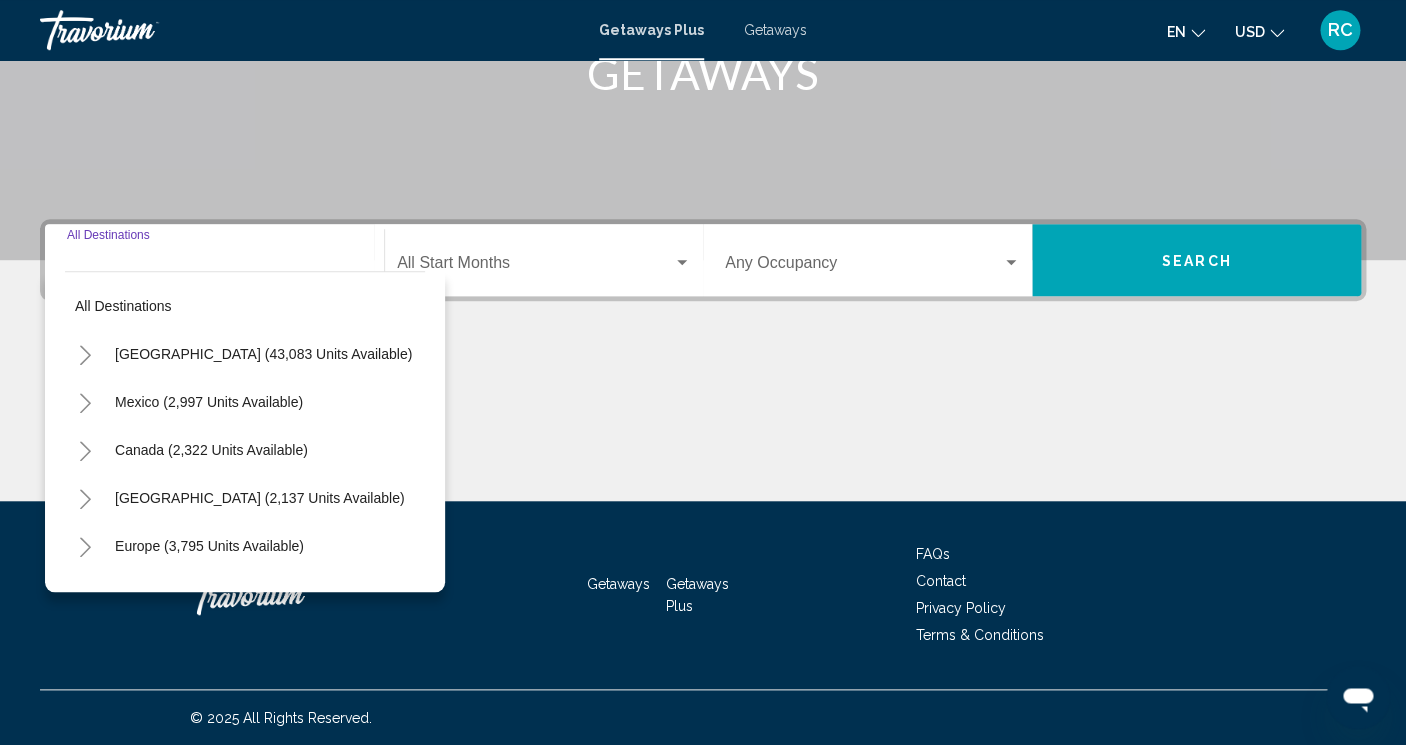 scroll, scrollTop: 341, scrollLeft: 0, axis: vertical 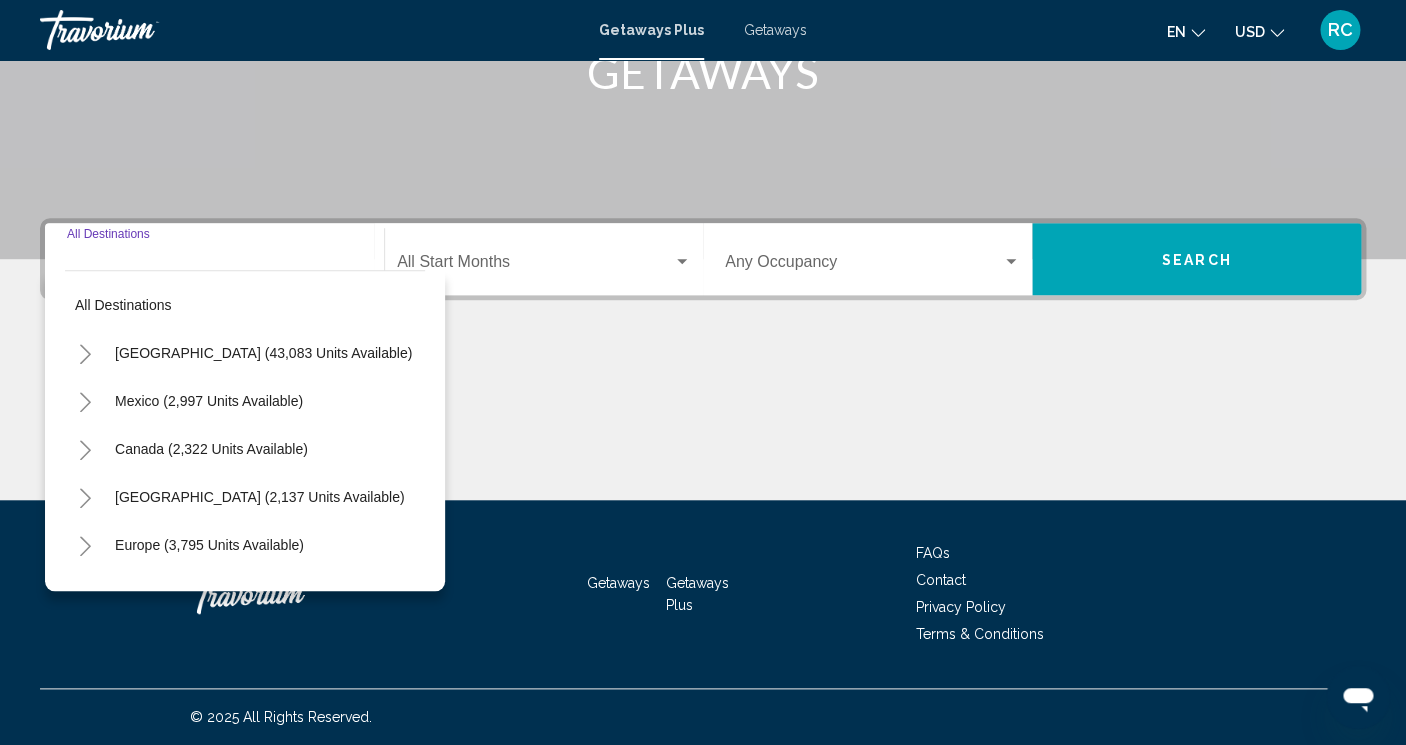 click on "Destination All Destinations" at bounding box center [214, 259] 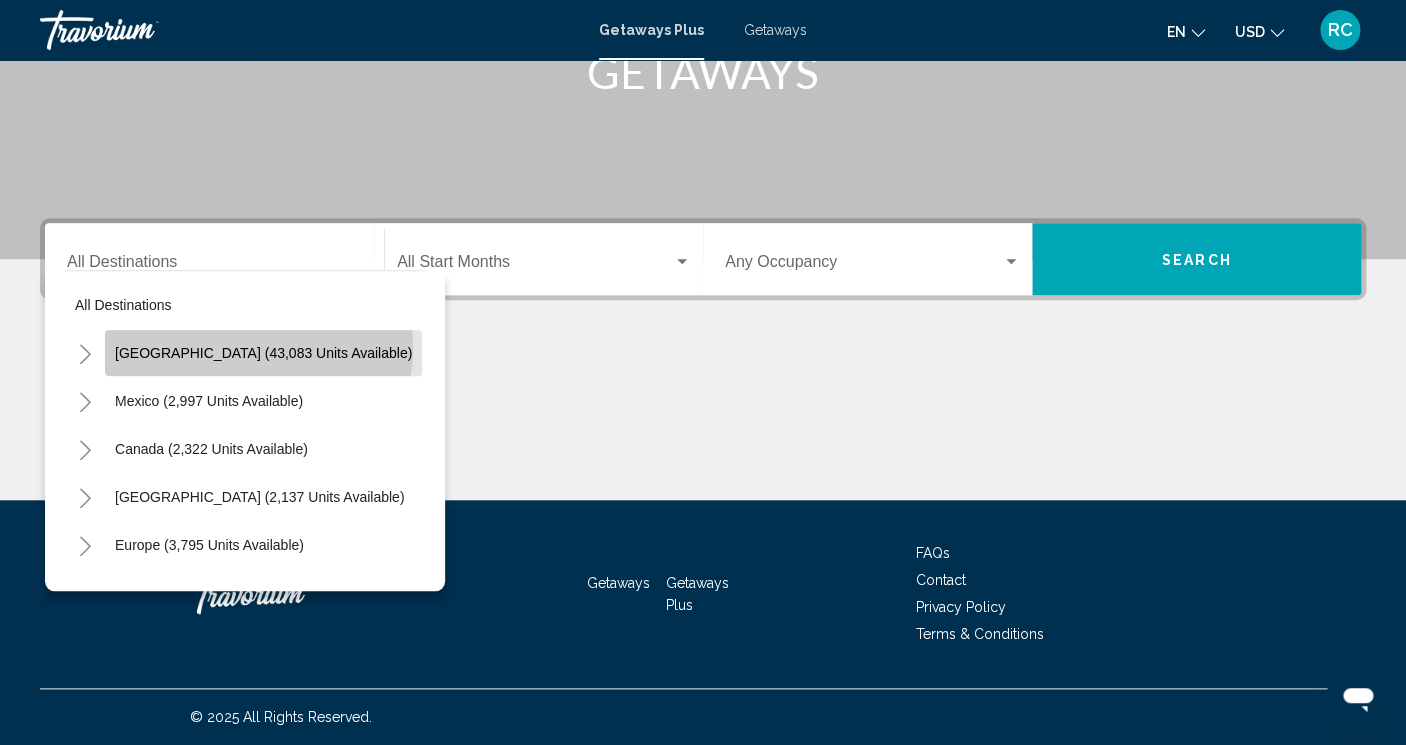 click on "[GEOGRAPHIC_DATA] (43,083 units available)" 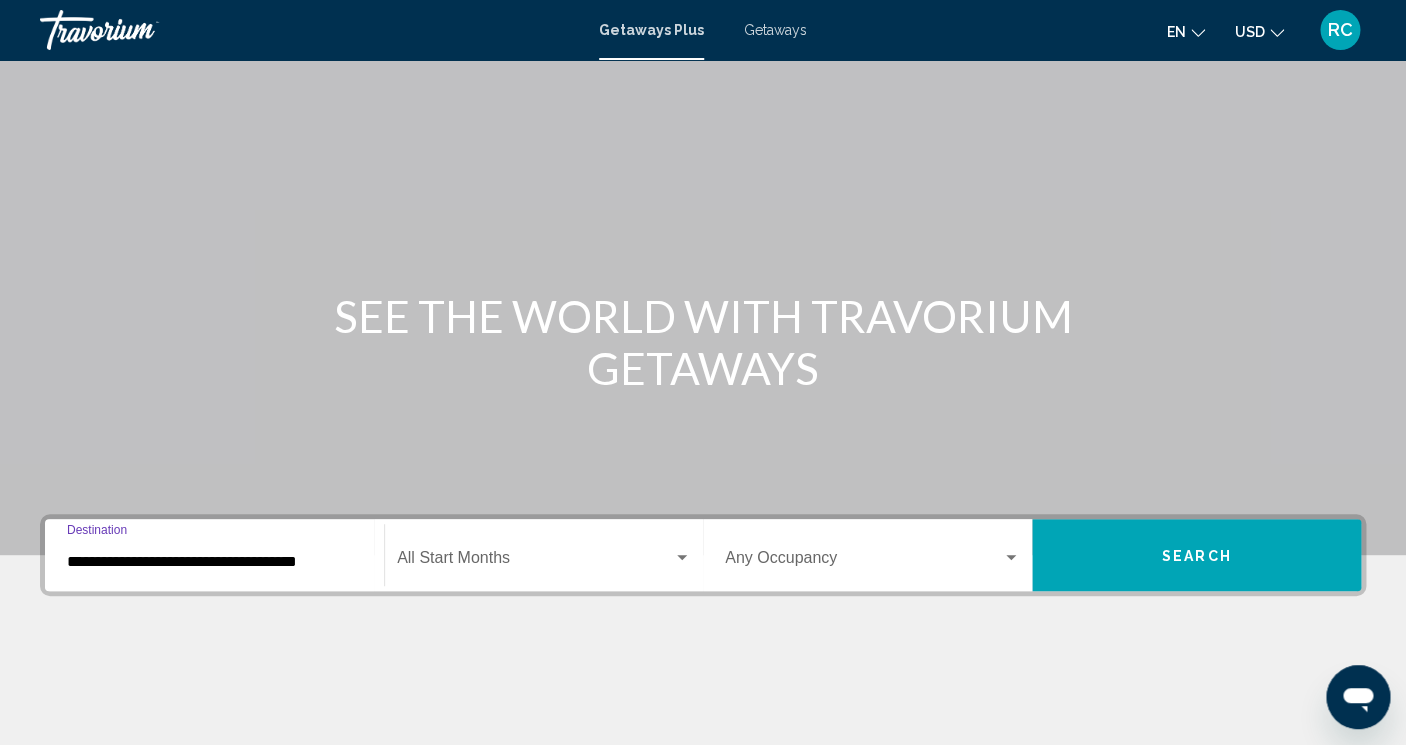scroll, scrollTop: 0, scrollLeft: 0, axis: both 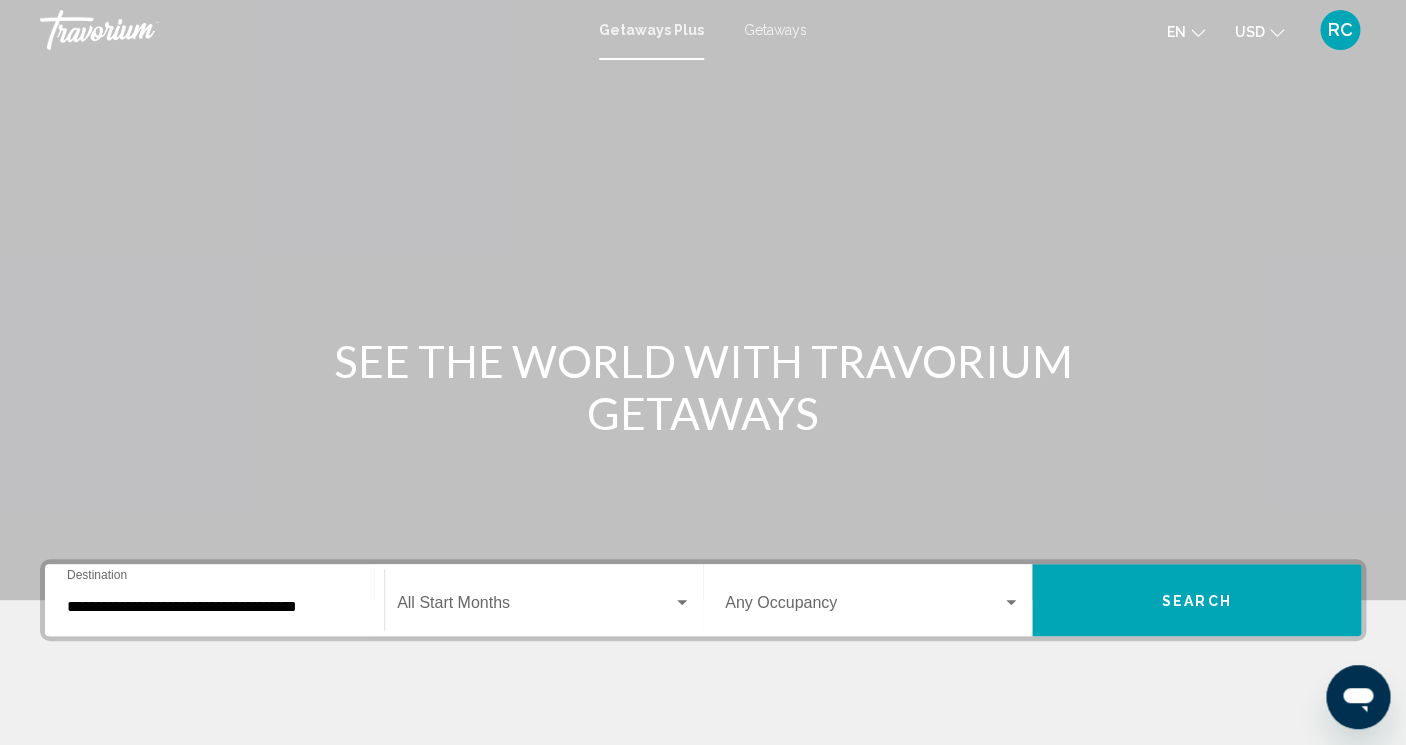 click on "Getaways" at bounding box center (775, 30) 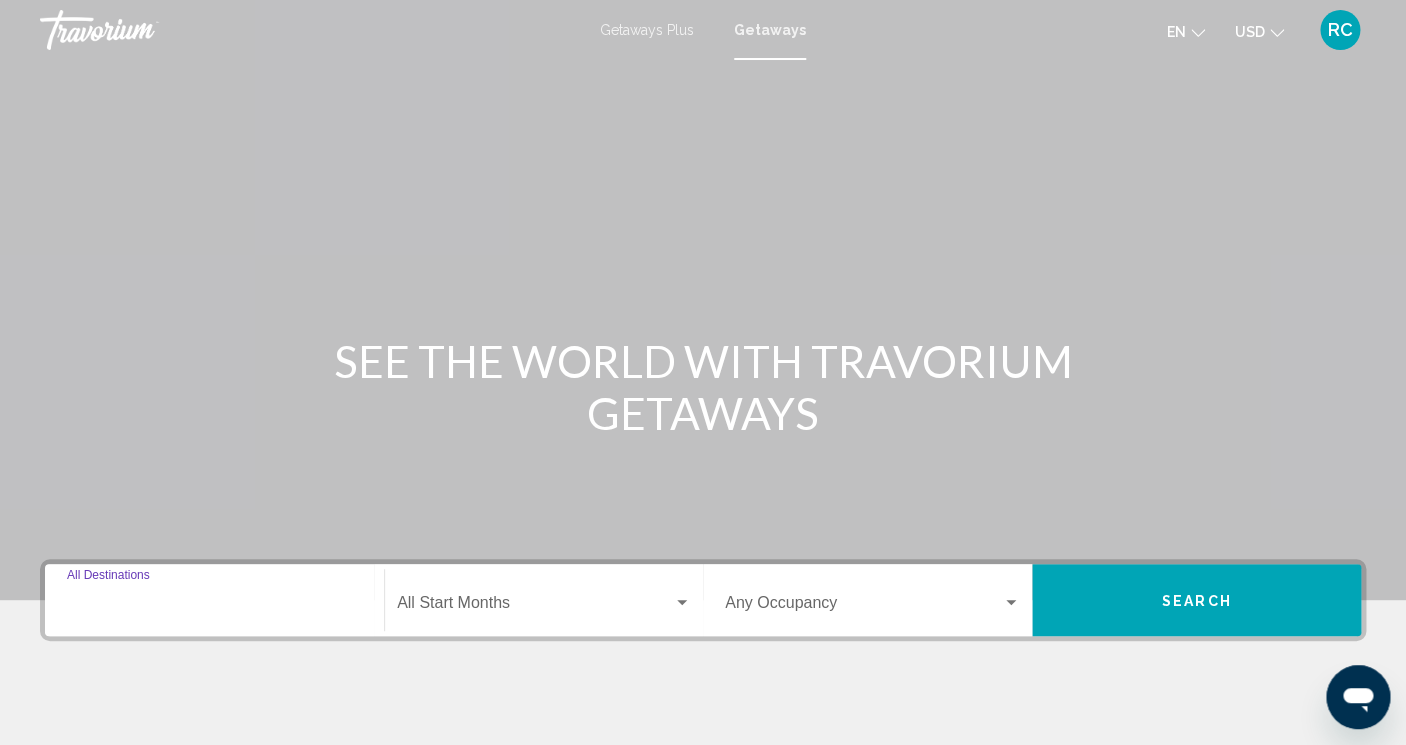 click on "Destination All Destinations" at bounding box center [214, 607] 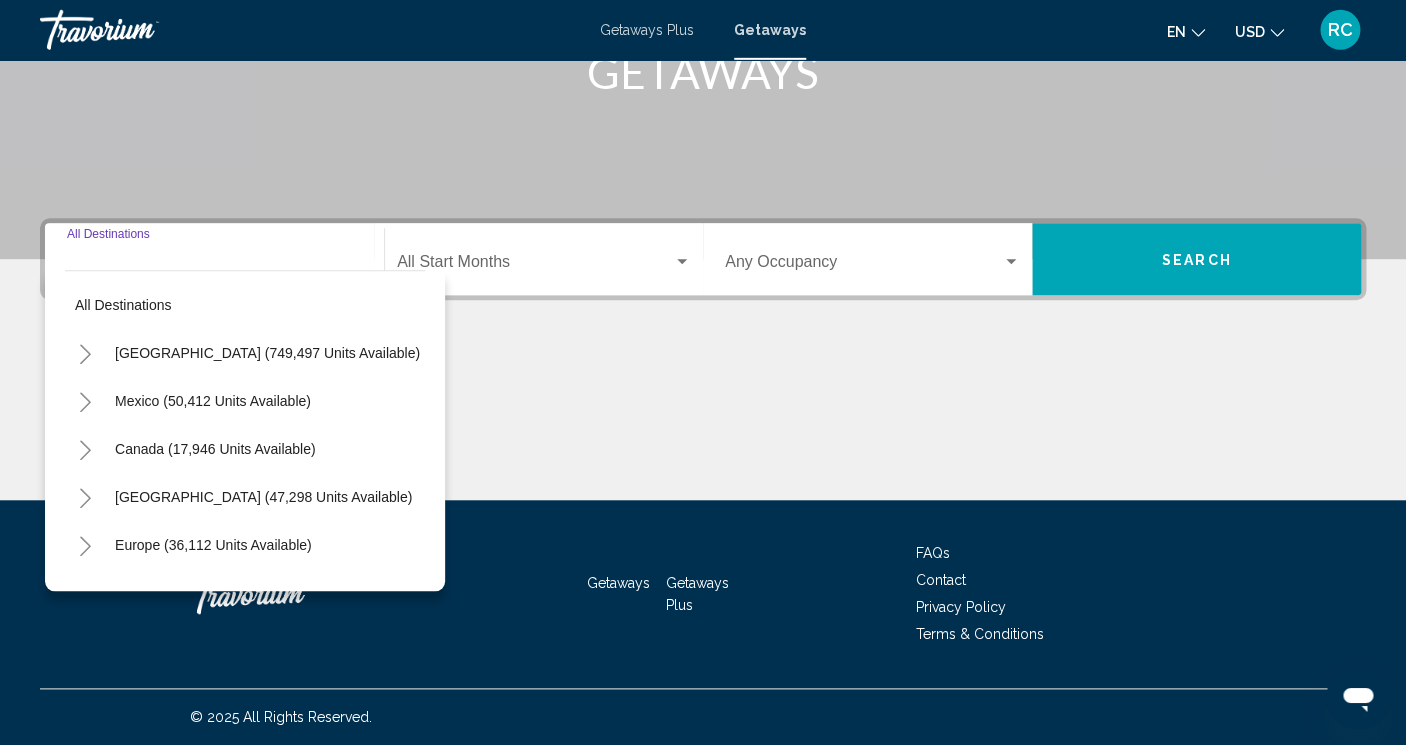 scroll, scrollTop: 341, scrollLeft: 0, axis: vertical 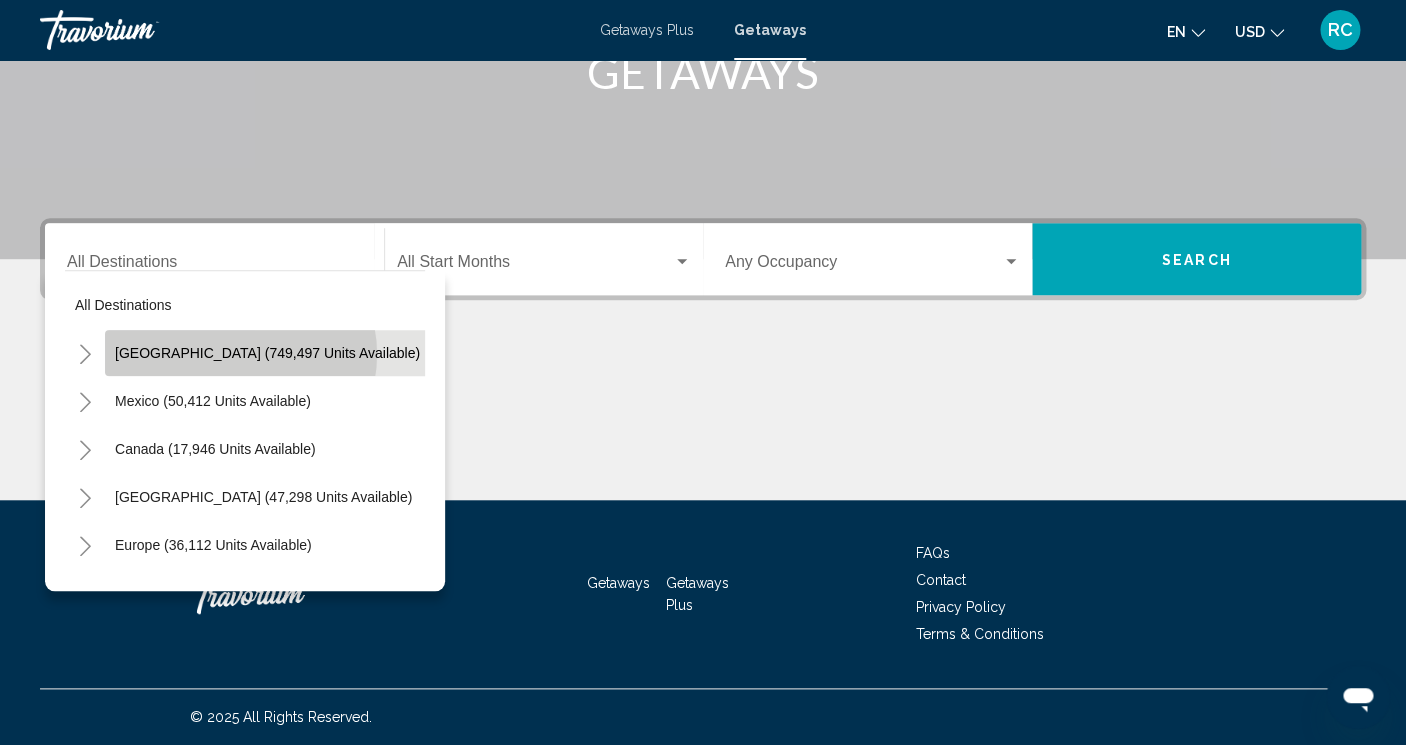 click on "[GEOGRAPHIC_DATA] (749,497 units available)" 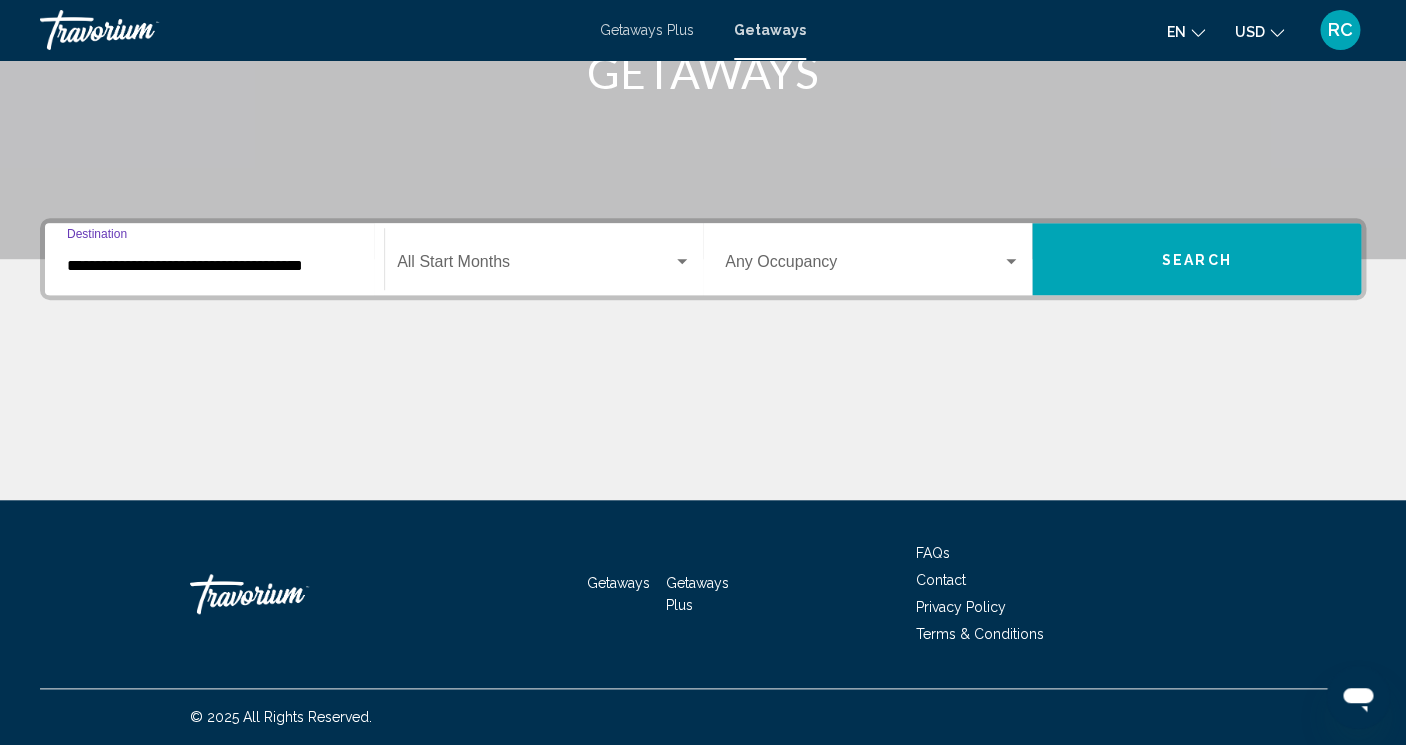 click at bounding box center (535, 266) 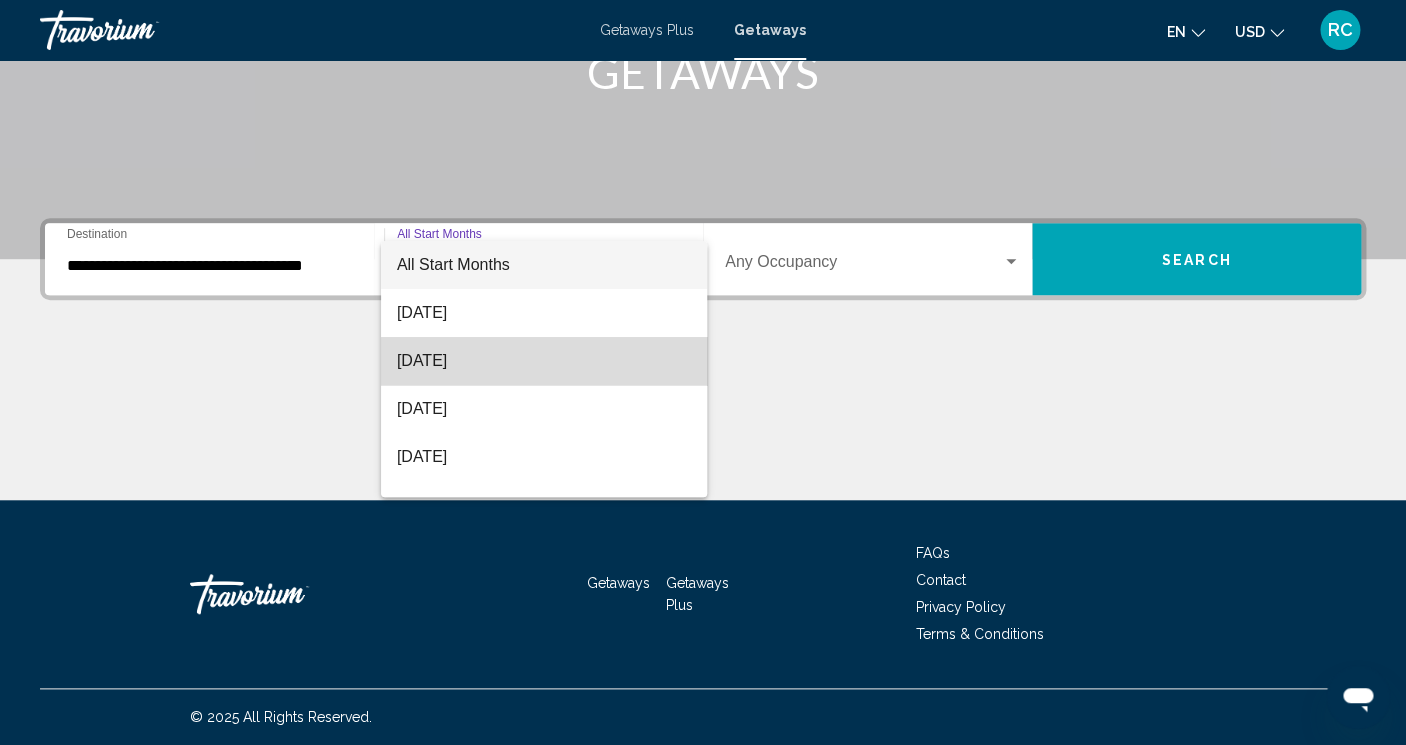 click on "[DATE]" at bounding box center [544, 361] 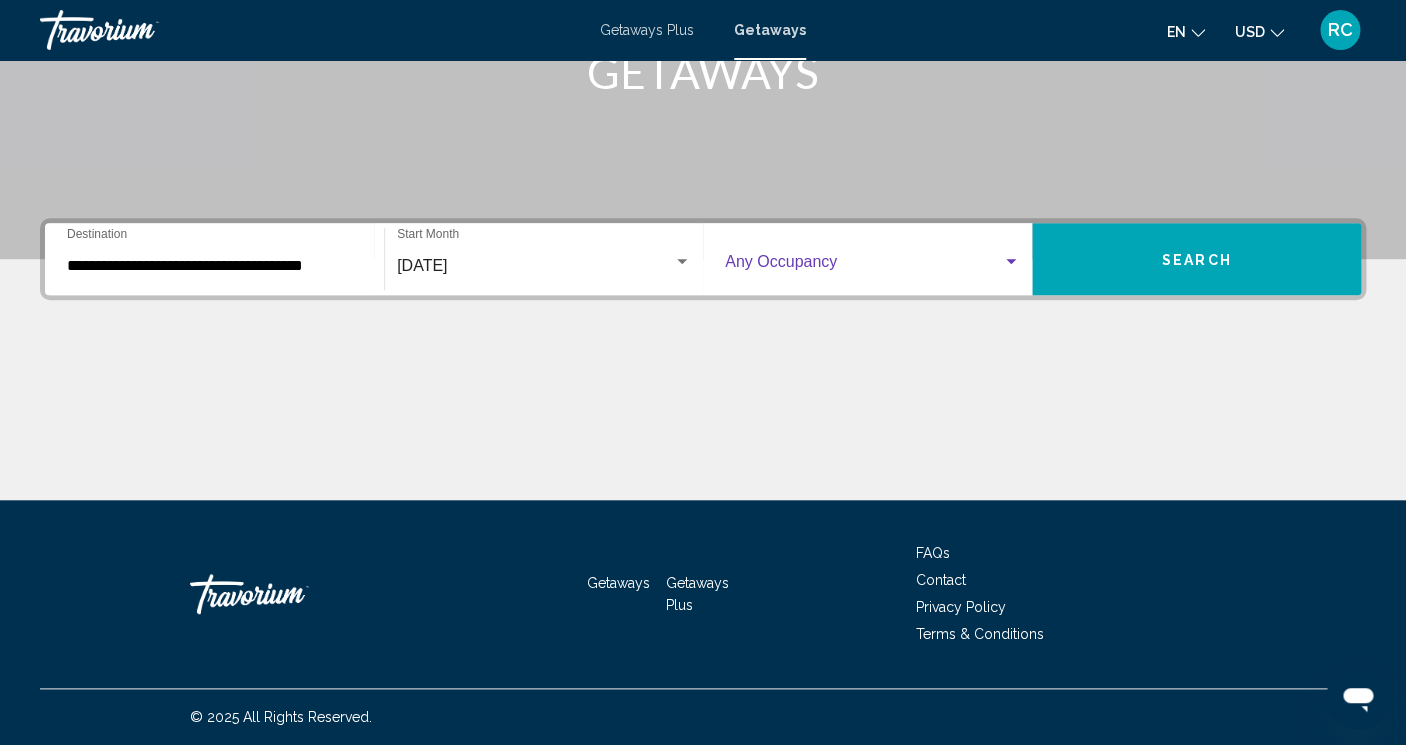 click at bounding box center [863, 266] 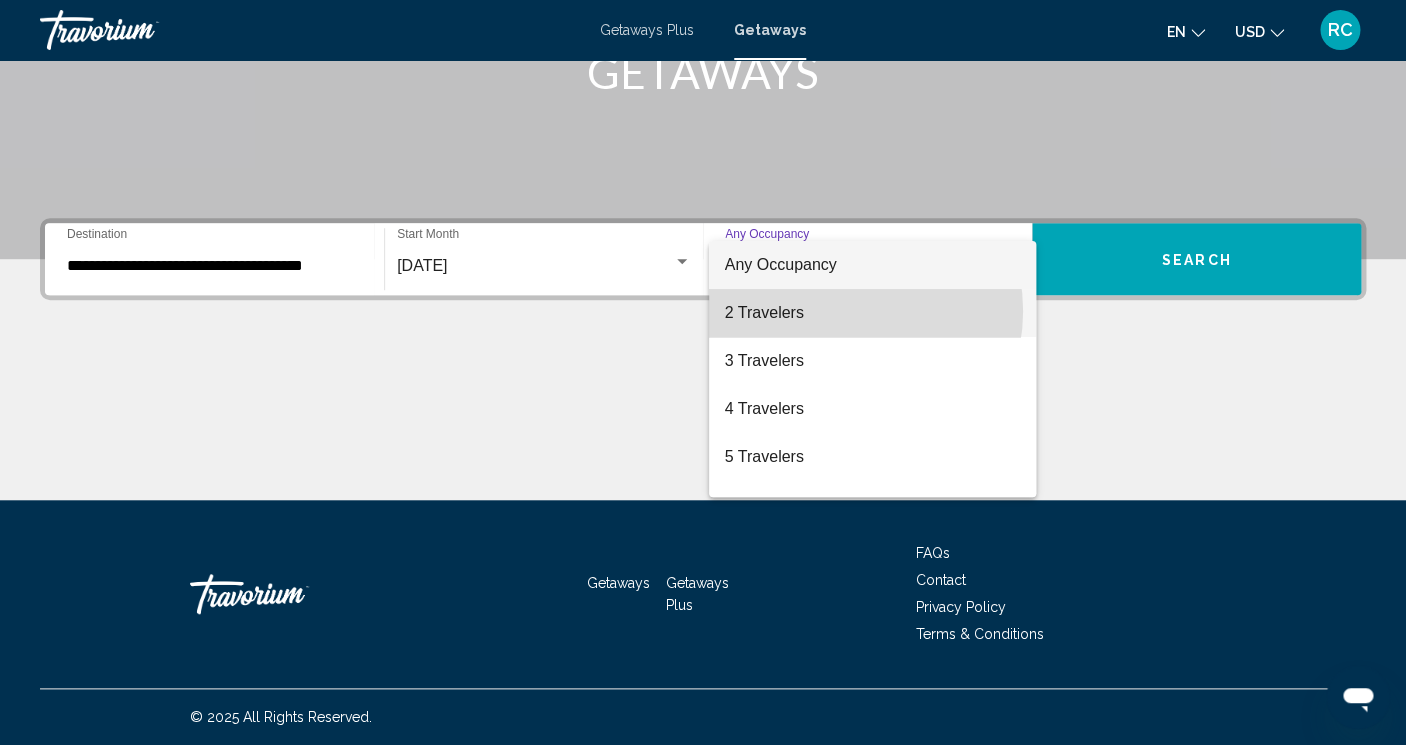 click on "2 Travelers" at bounding box center [872, 313] 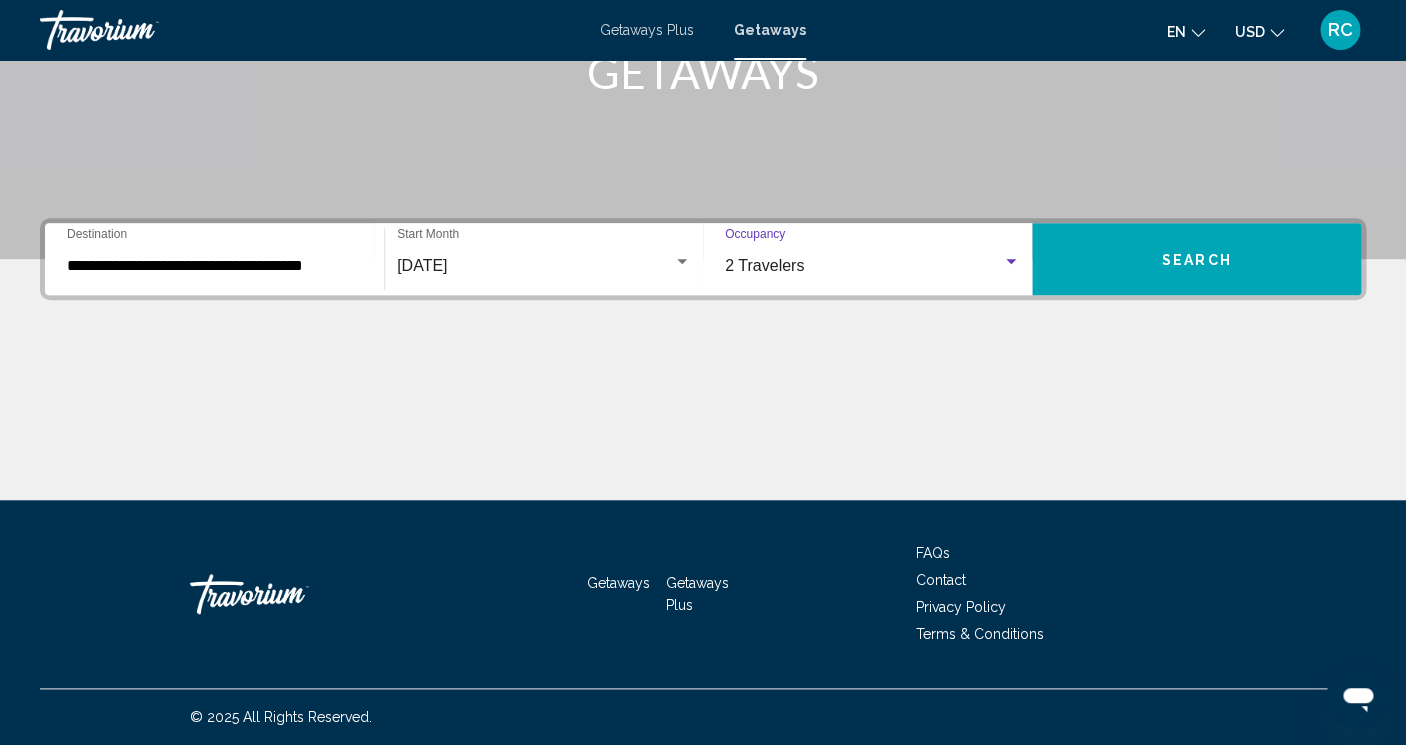 click on "Search" at bounding box center [1196, 259] 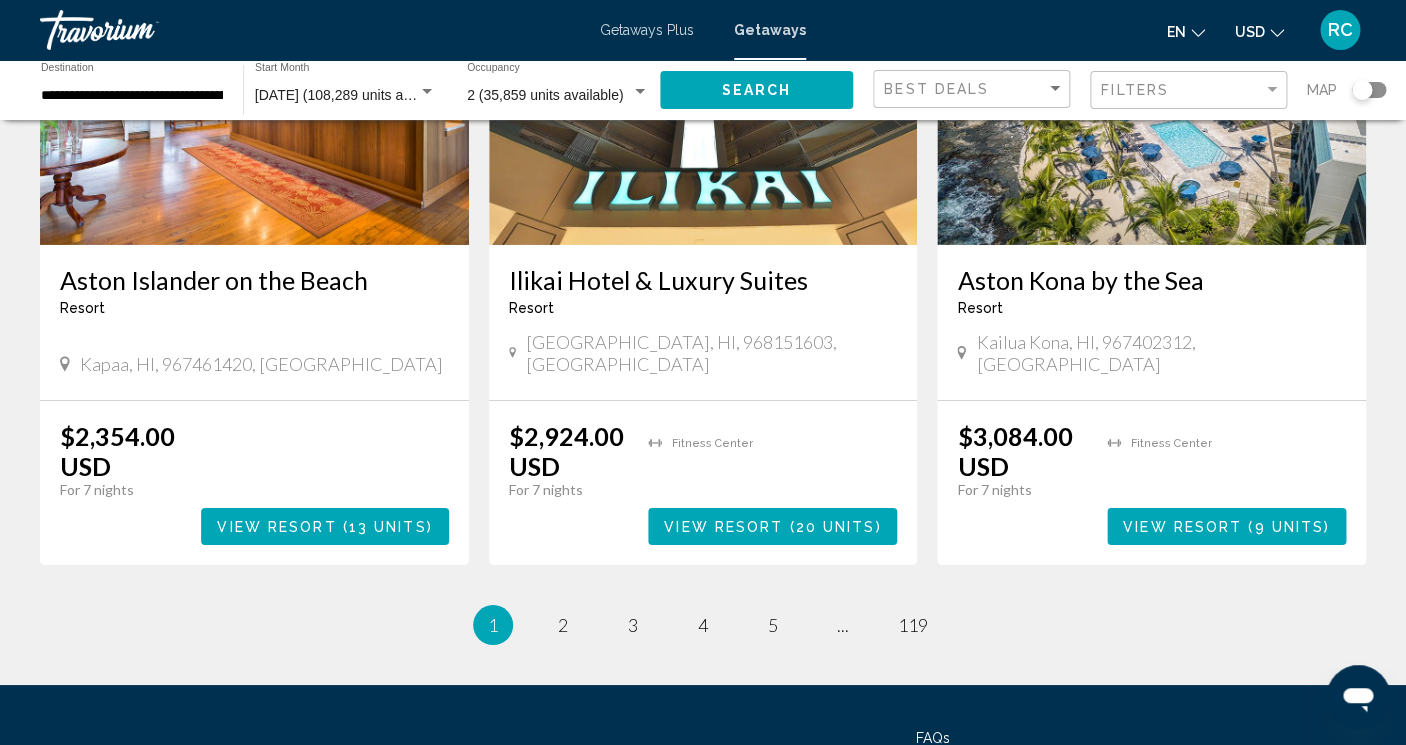 scroll, scrollTop: 2453, scrollLeft: 0, axis: vertical 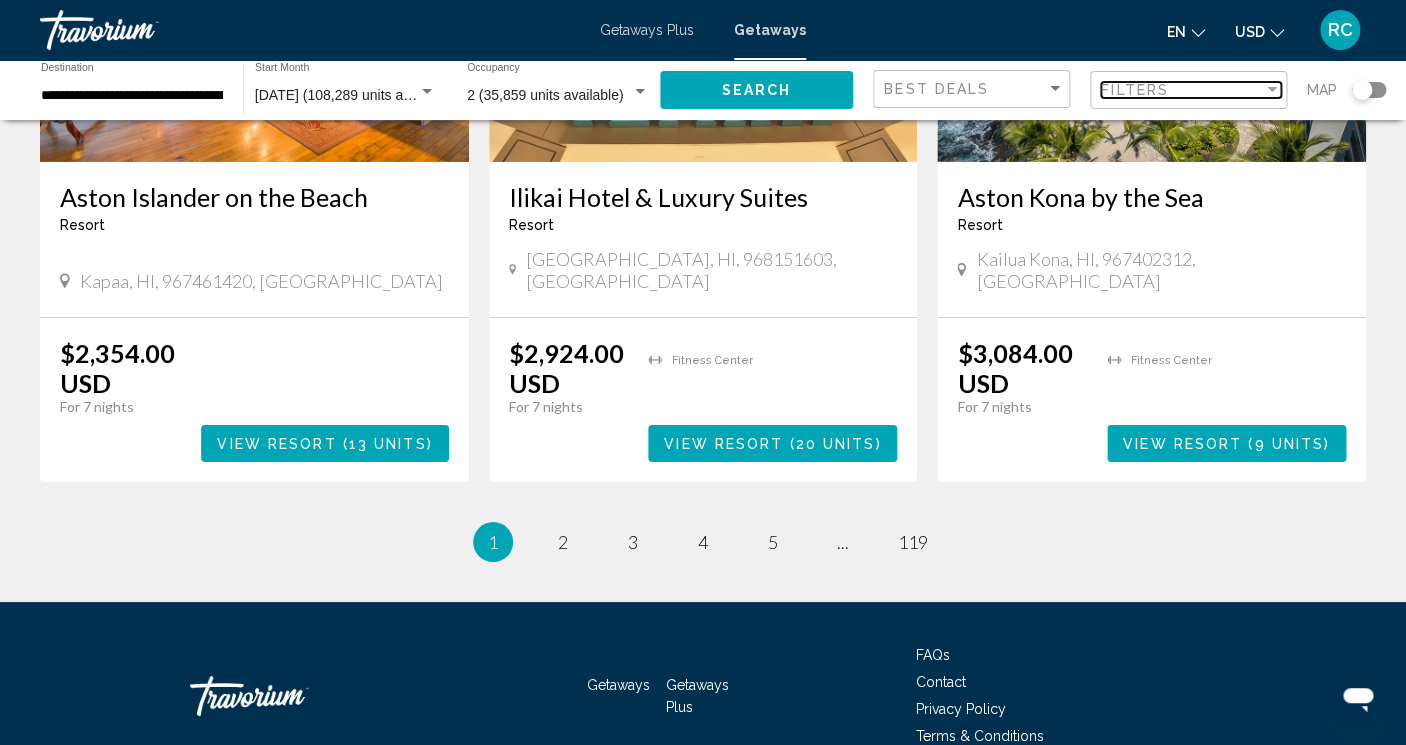 click on "Filters" at bounding box center (1135, 90) 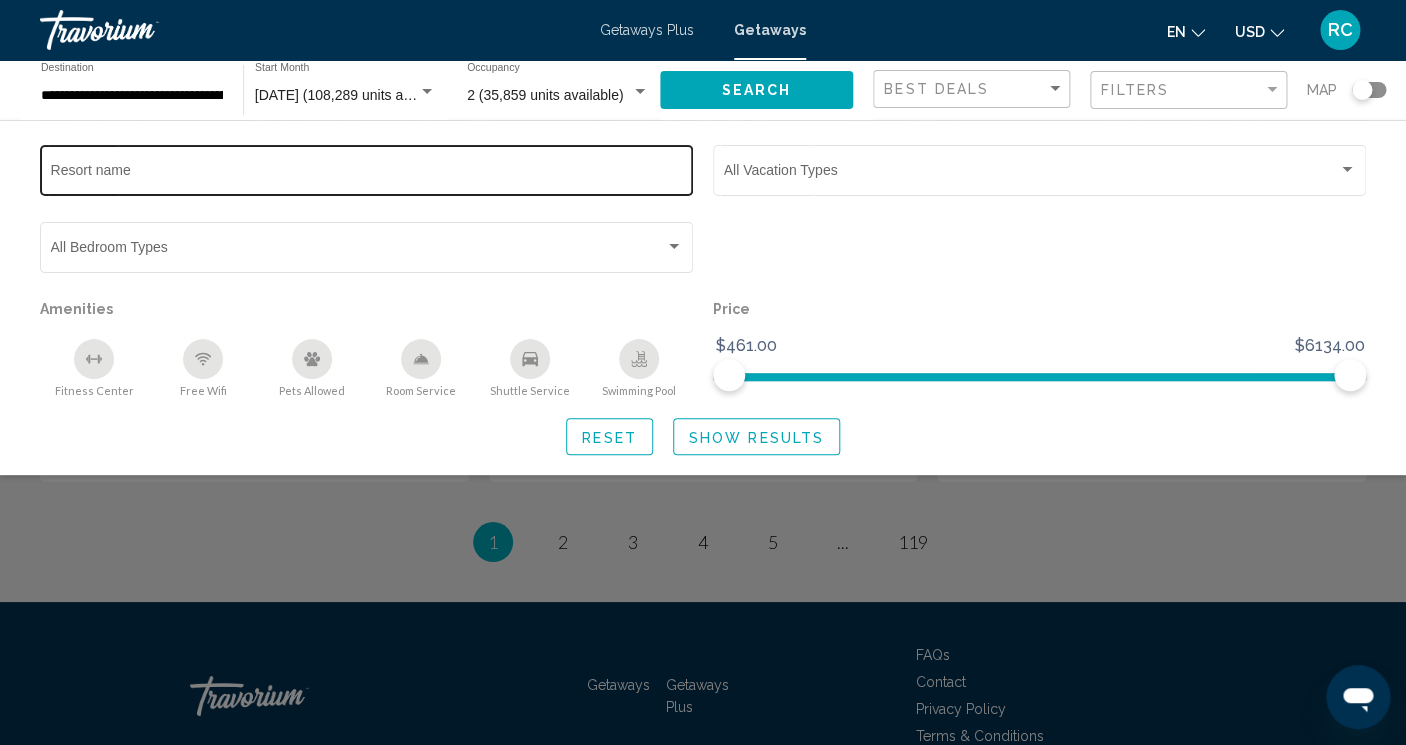 click on "Resort name" at bounding box center [367, 174] 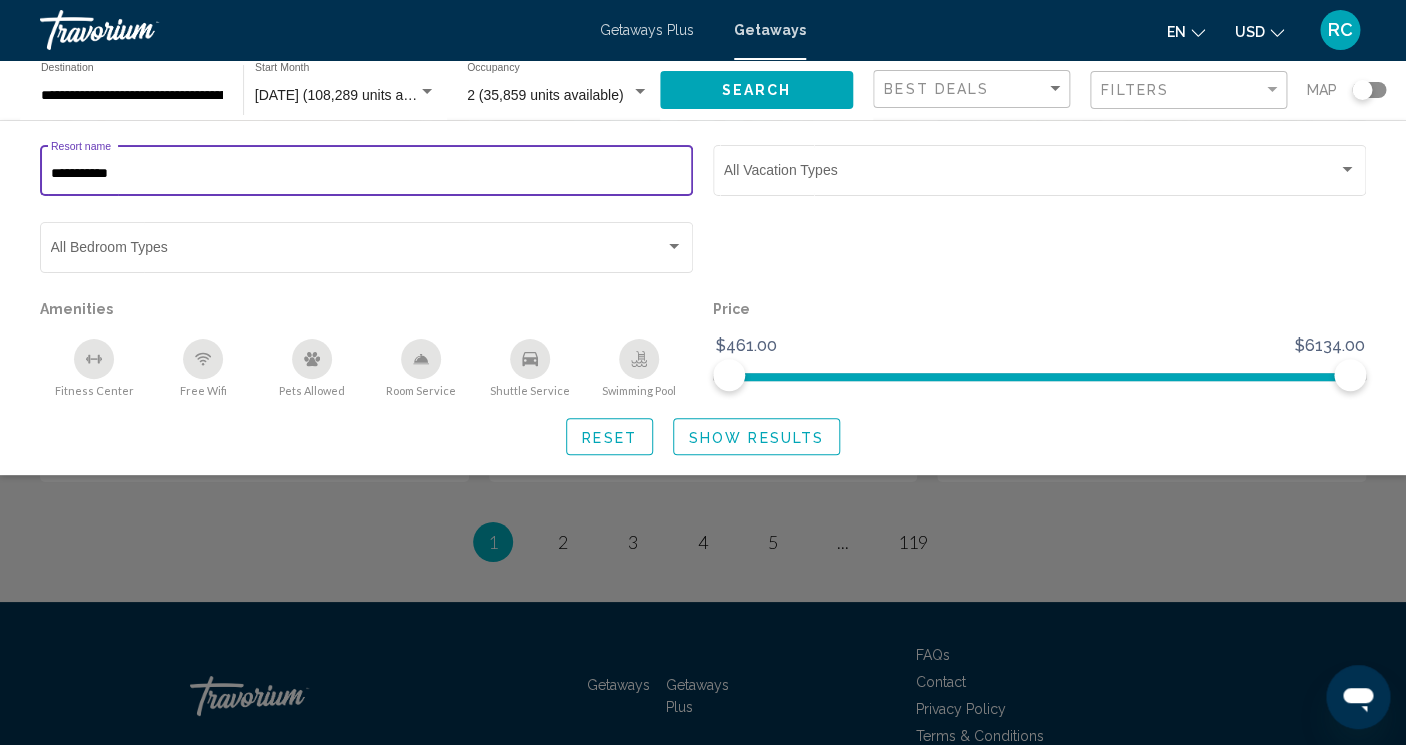 type on "**********" 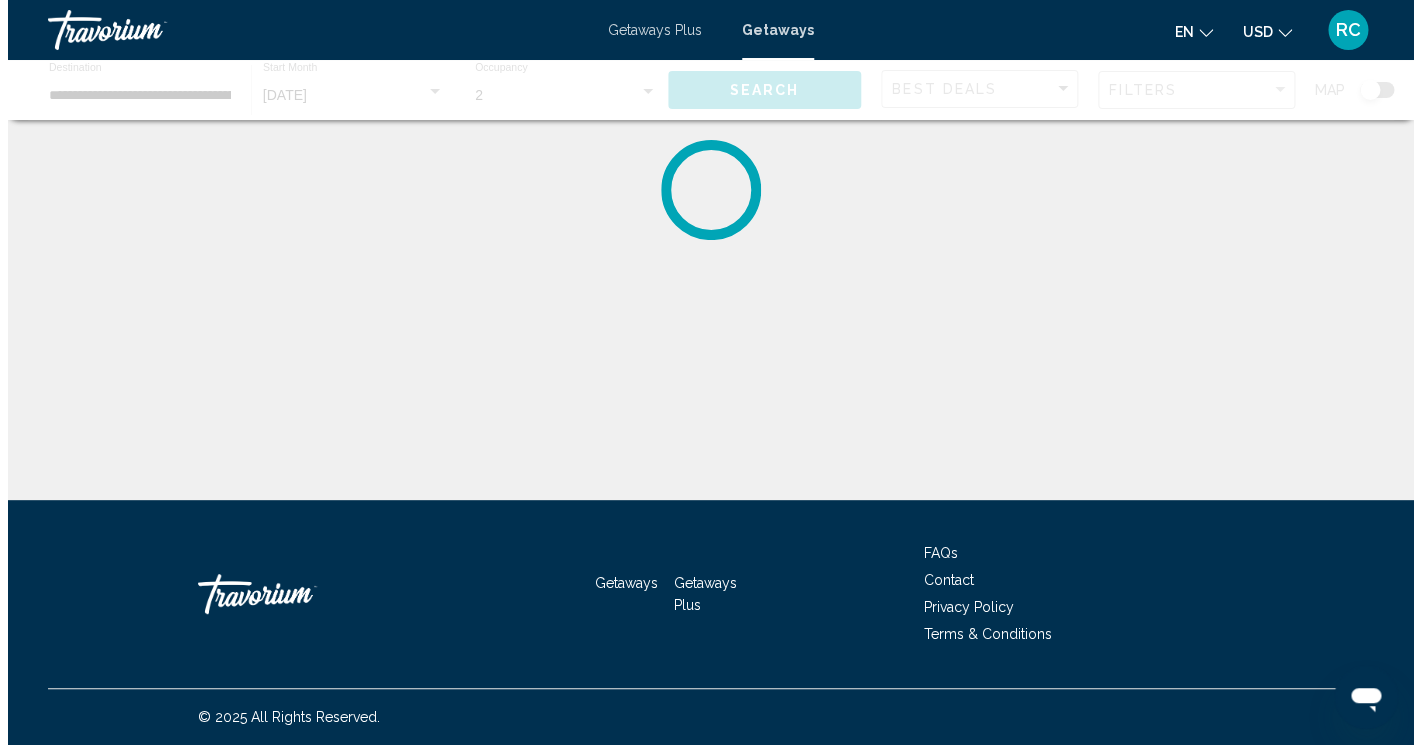 scroll, scrollTop: 0, scrollLeft: 0, axis: both 